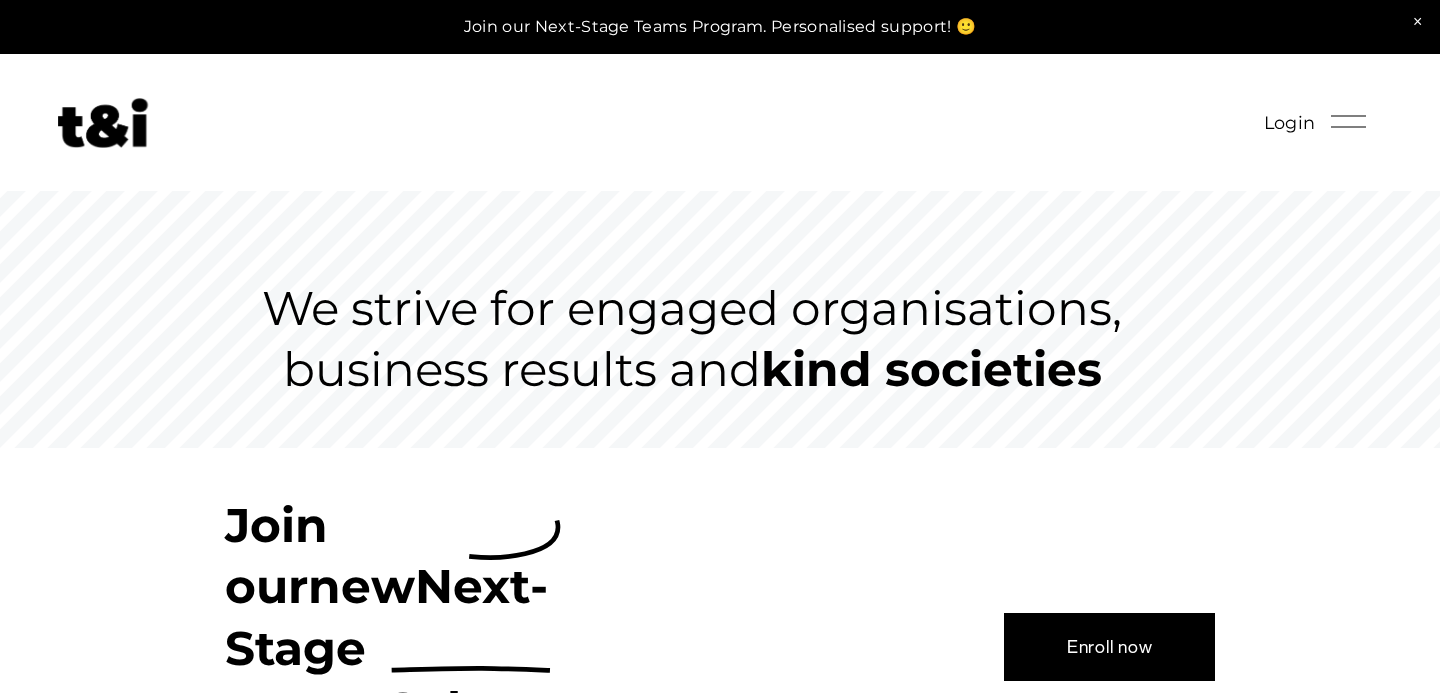scroll, scrollTop: 0, scrollLeft: 0, axis: both 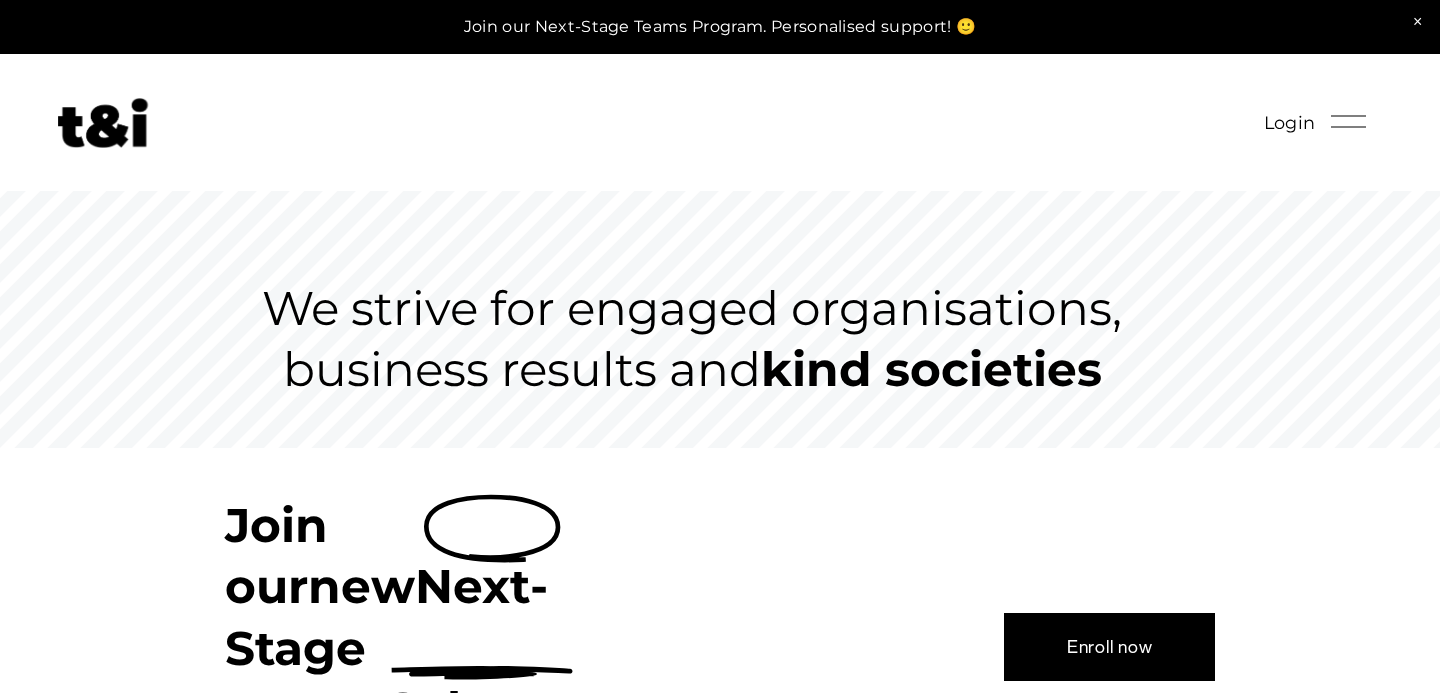 click on "Enroll now" at bounding box center [1110, 647] 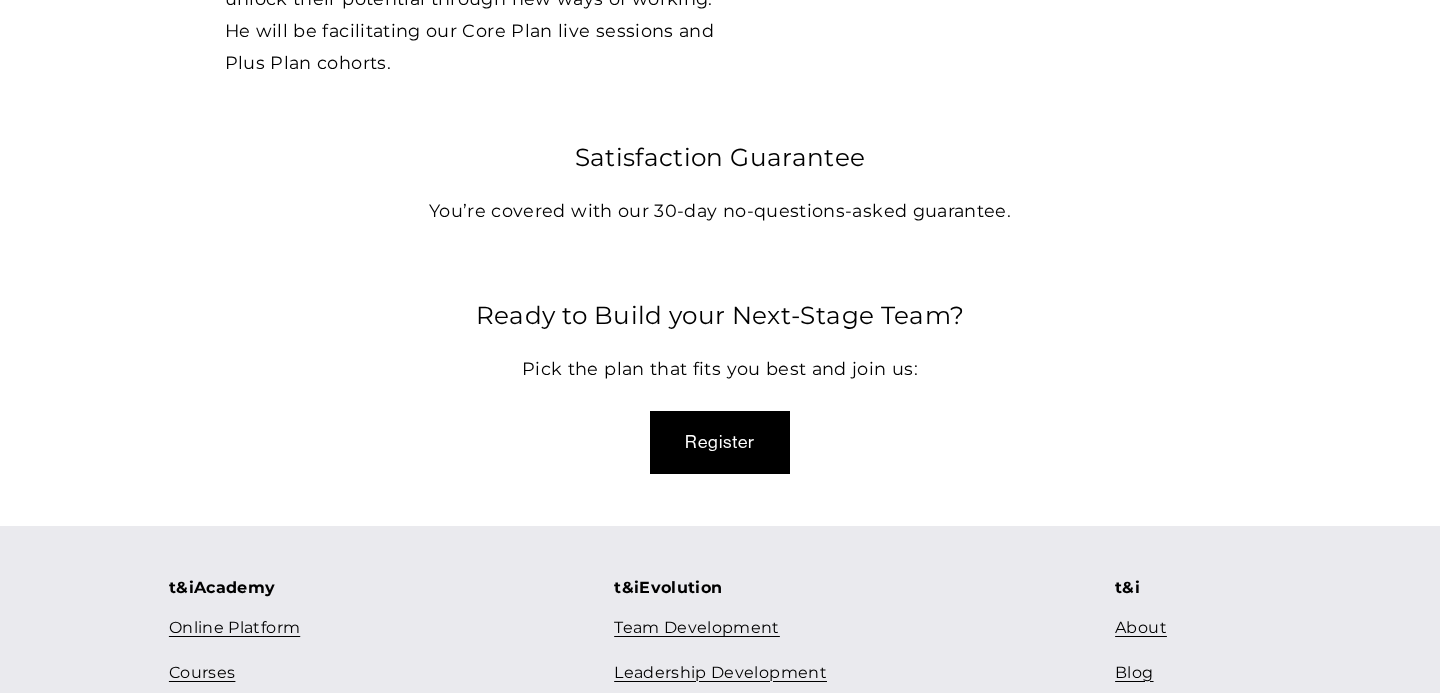 scroll, scrollTop: 5866, scrollLeft: 0, axis: vertical 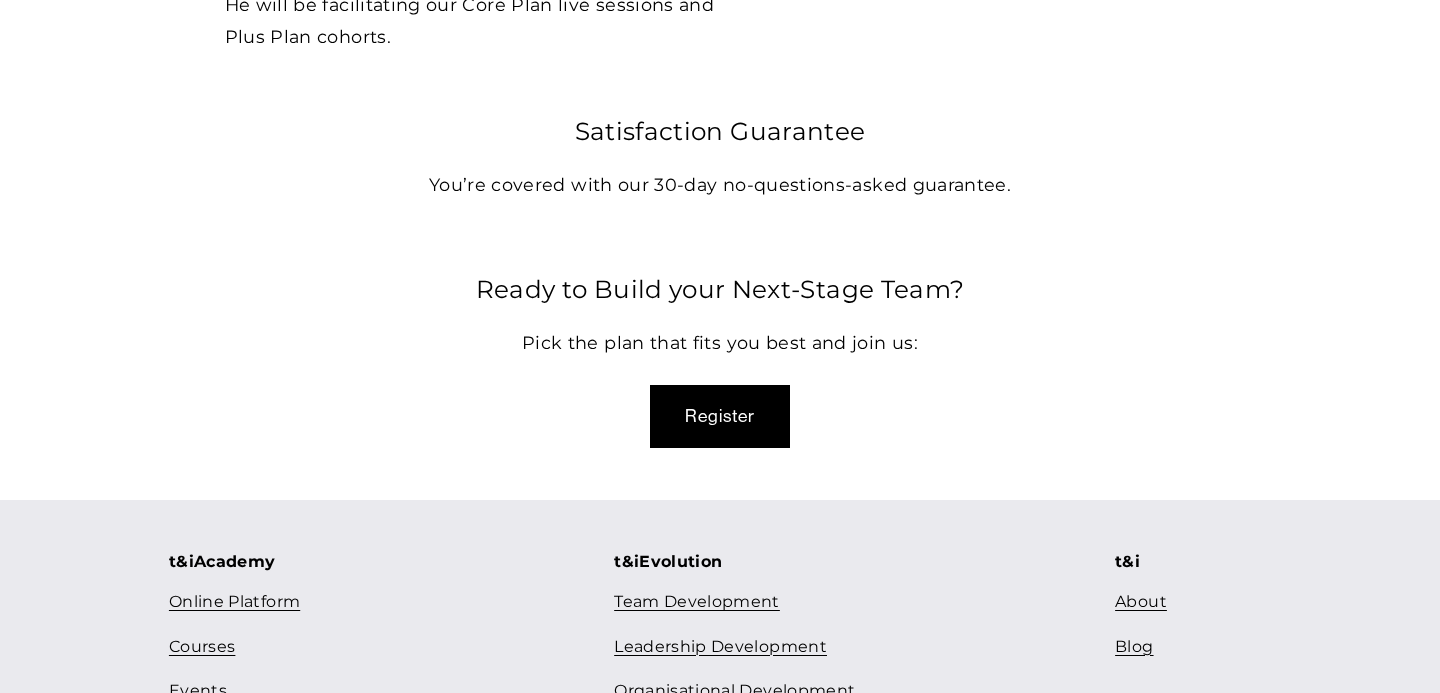 click on "Register" at bounding box center [720, 416] 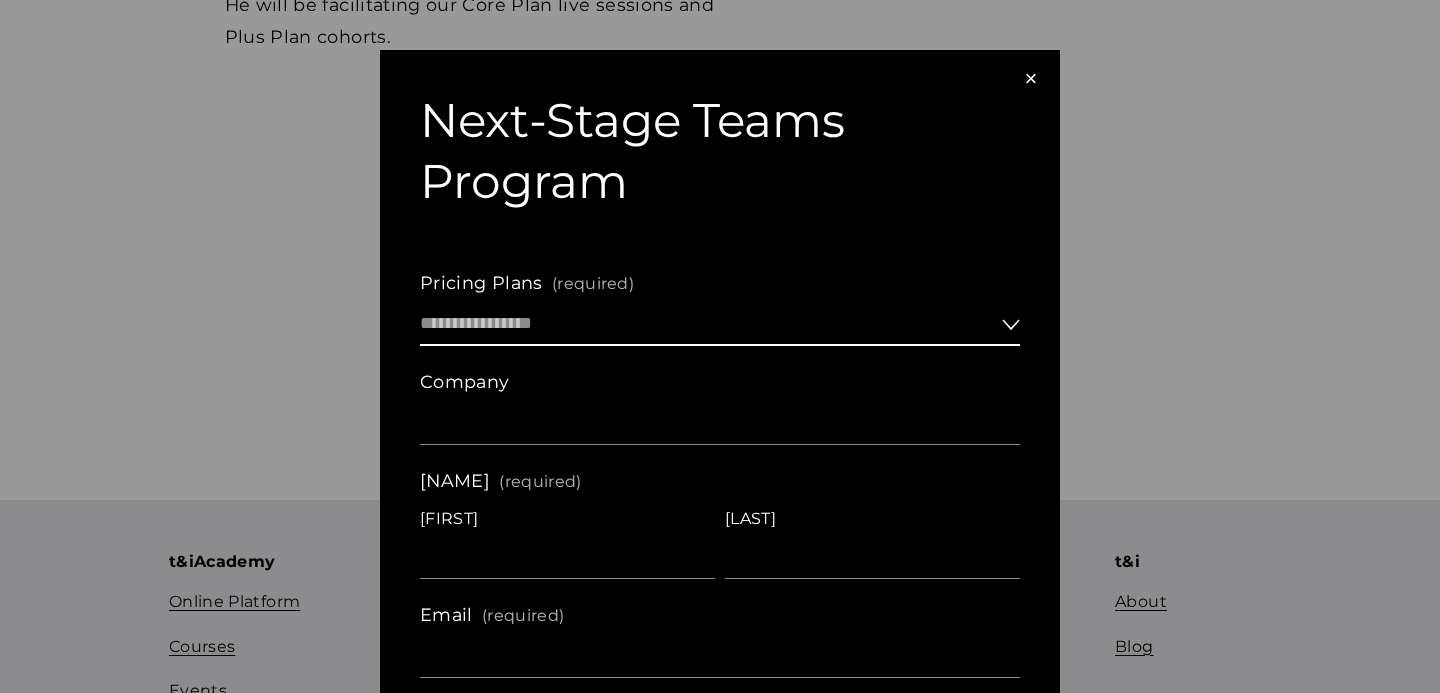 click on "**********" at bounding box center (720, 324) 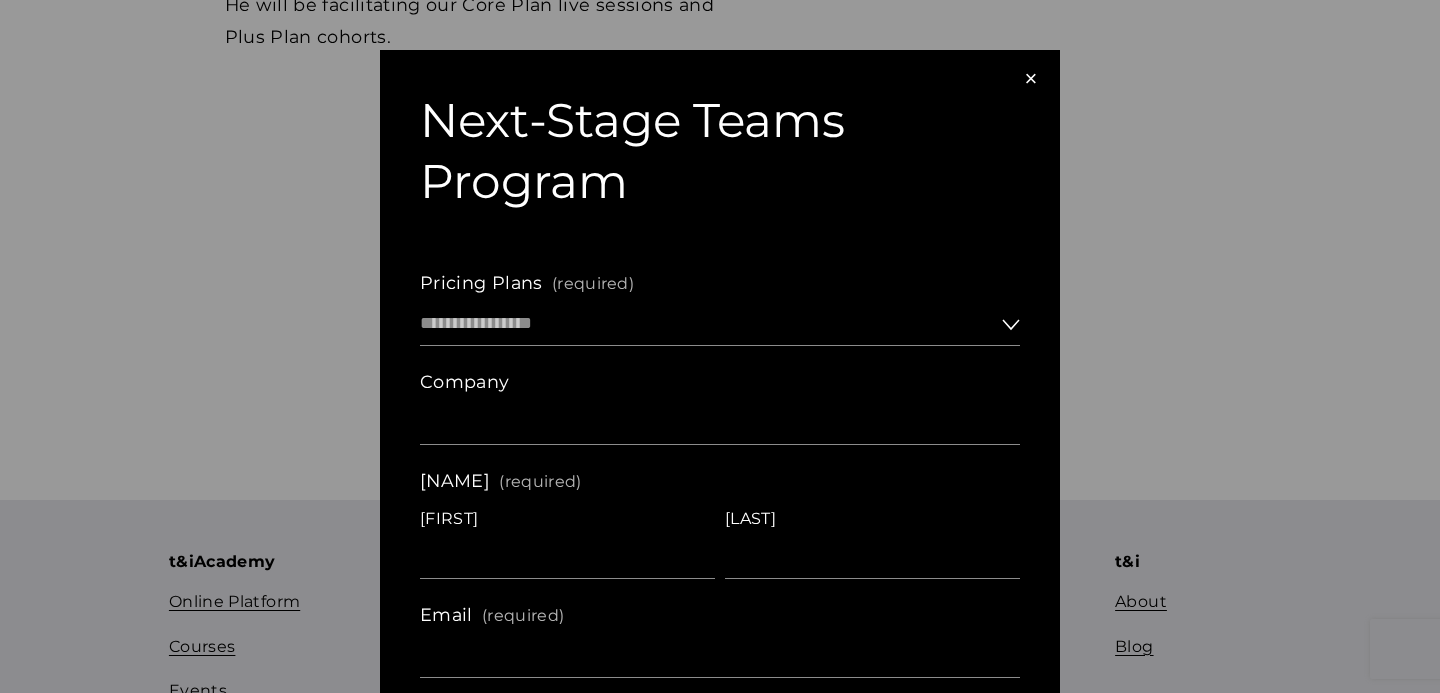 click on "×" at bounding box center [1031, 79] 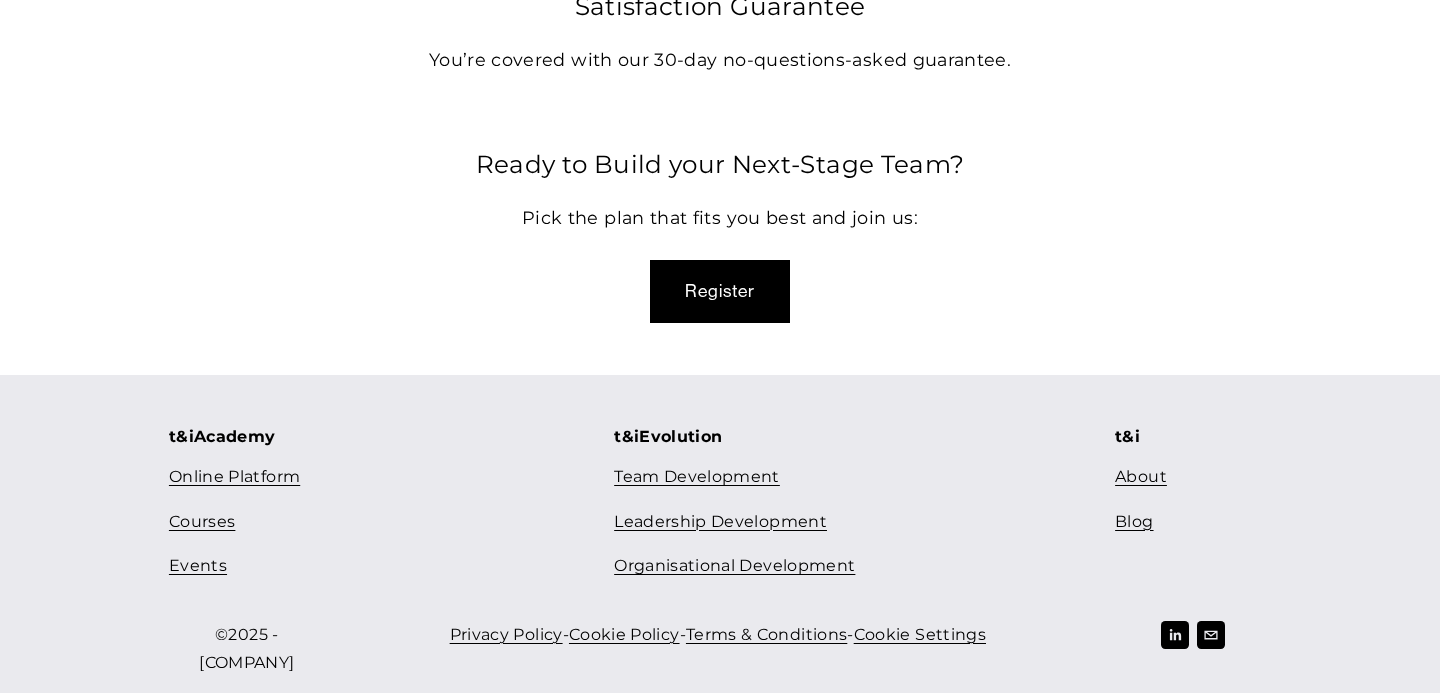 scroll, scrollTop: 6022, scrollLeft: 0, axis: vertical 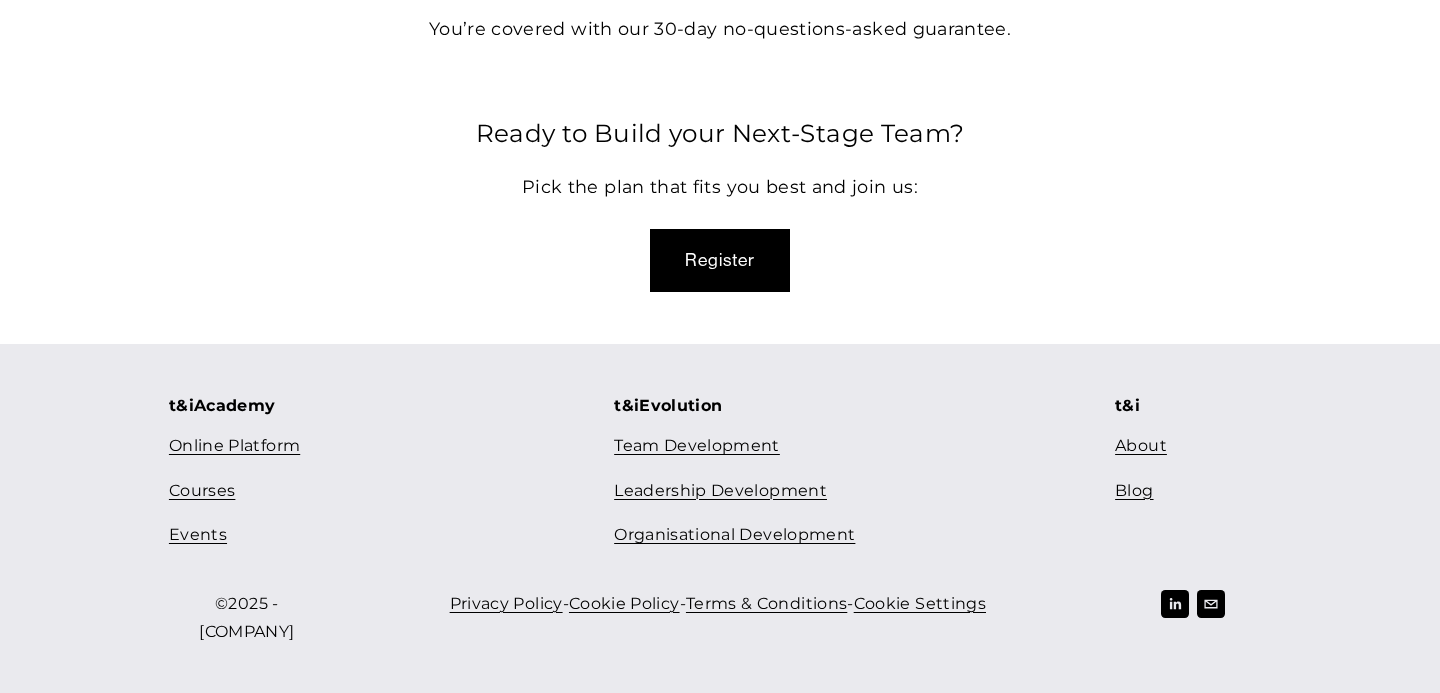 click on "Online Platform" at bounding box center [234, 446] 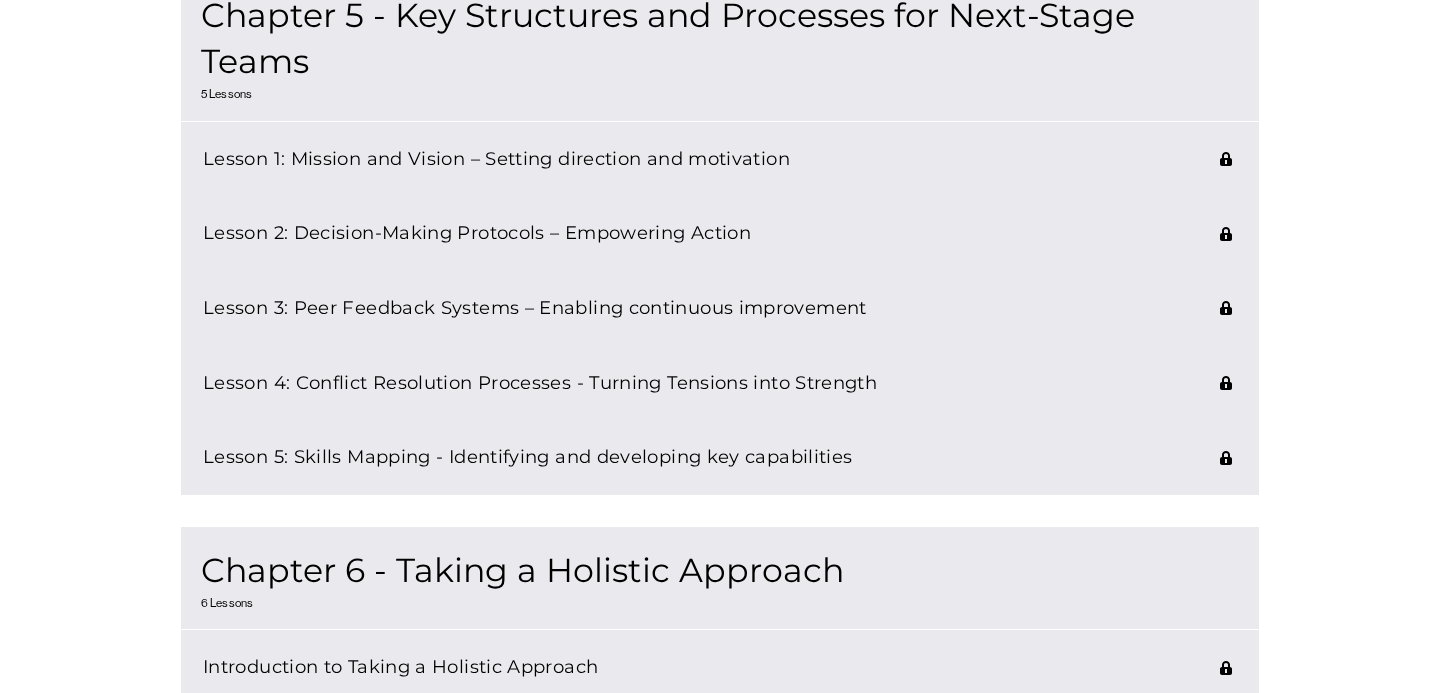 scroll, scrollTop: 2954, scrollLeft: 0, axis: vertical 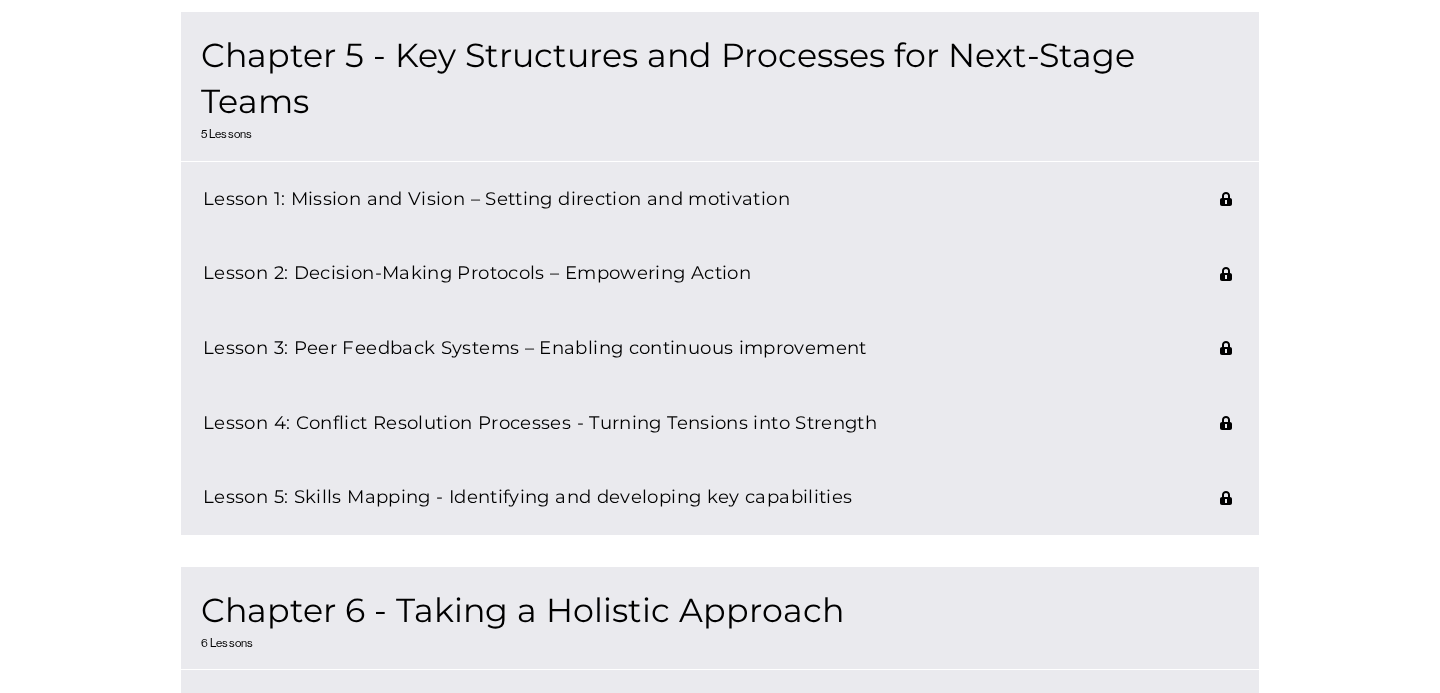 click on "Lesson 1: Mission and Vision – Setting direction and motivation" 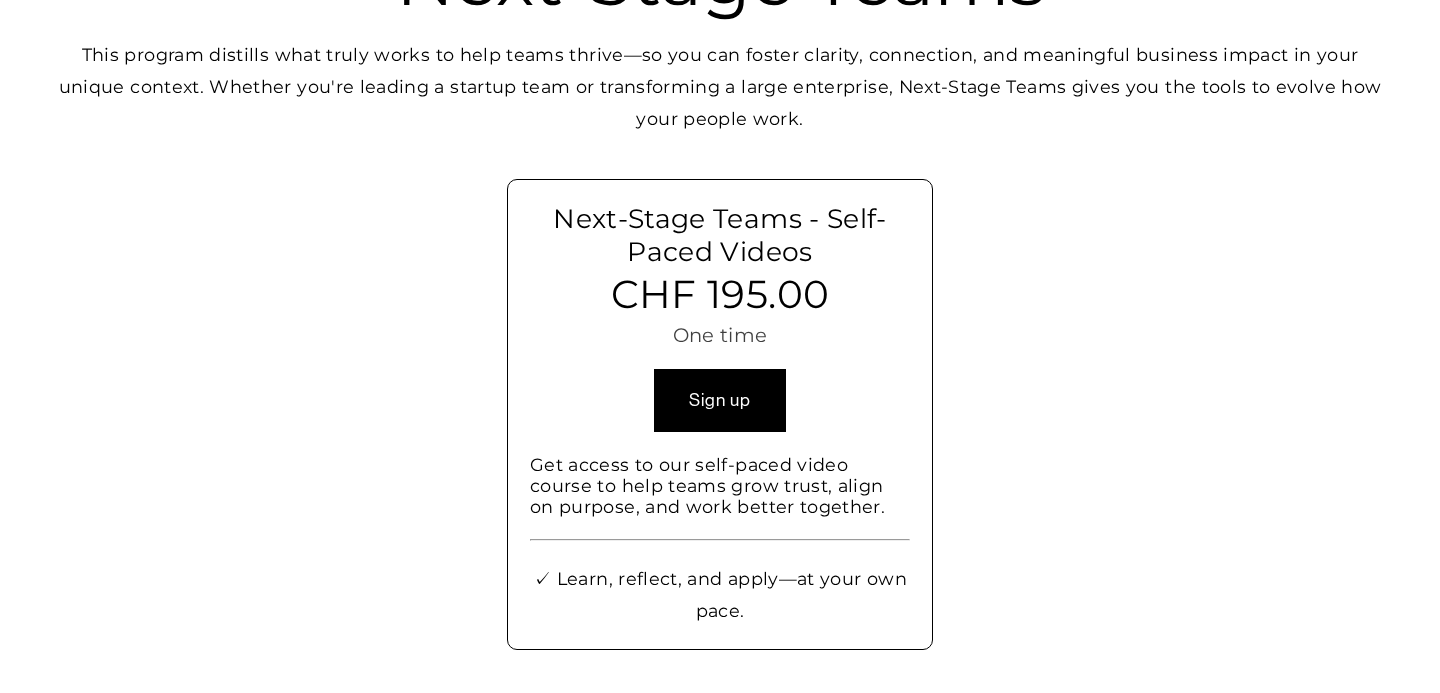 scroll, scrollTop: 341, scrollLeft: 0, axis: vertical 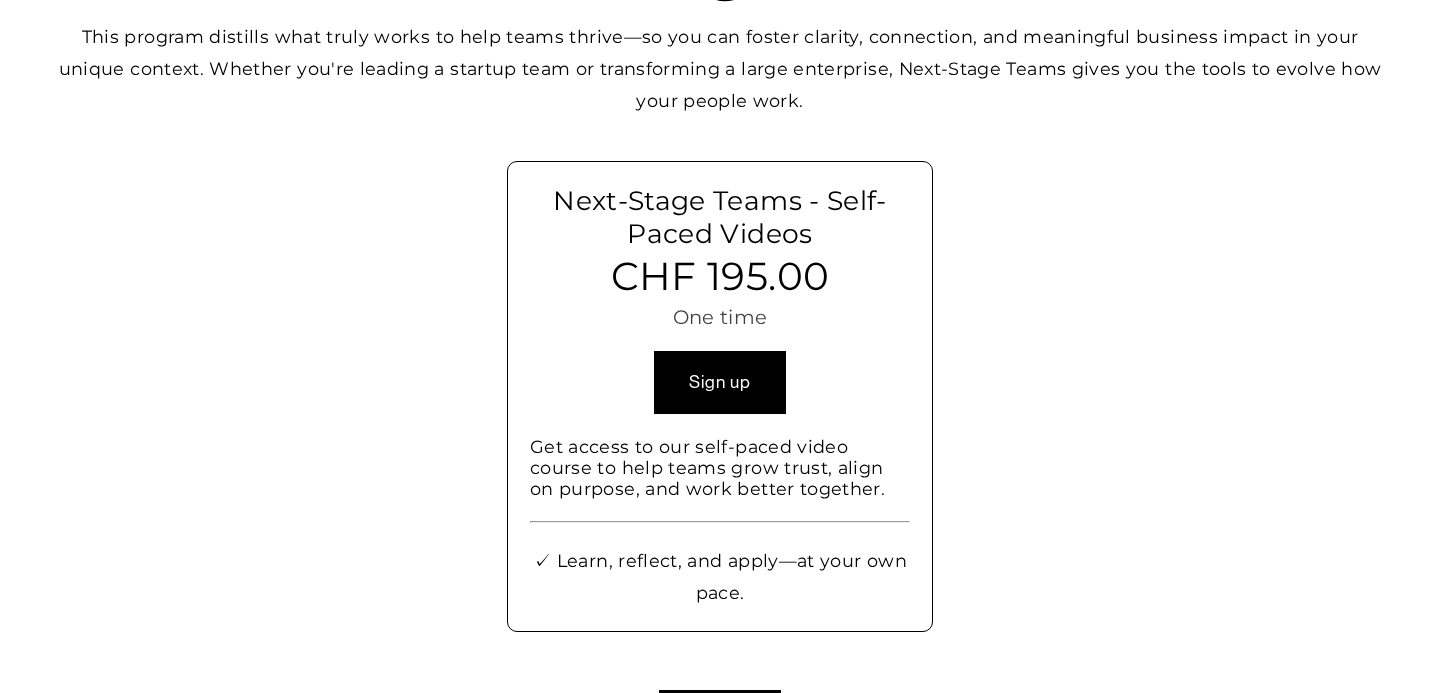 click on "Sign up" at bounding box center [719, 382] 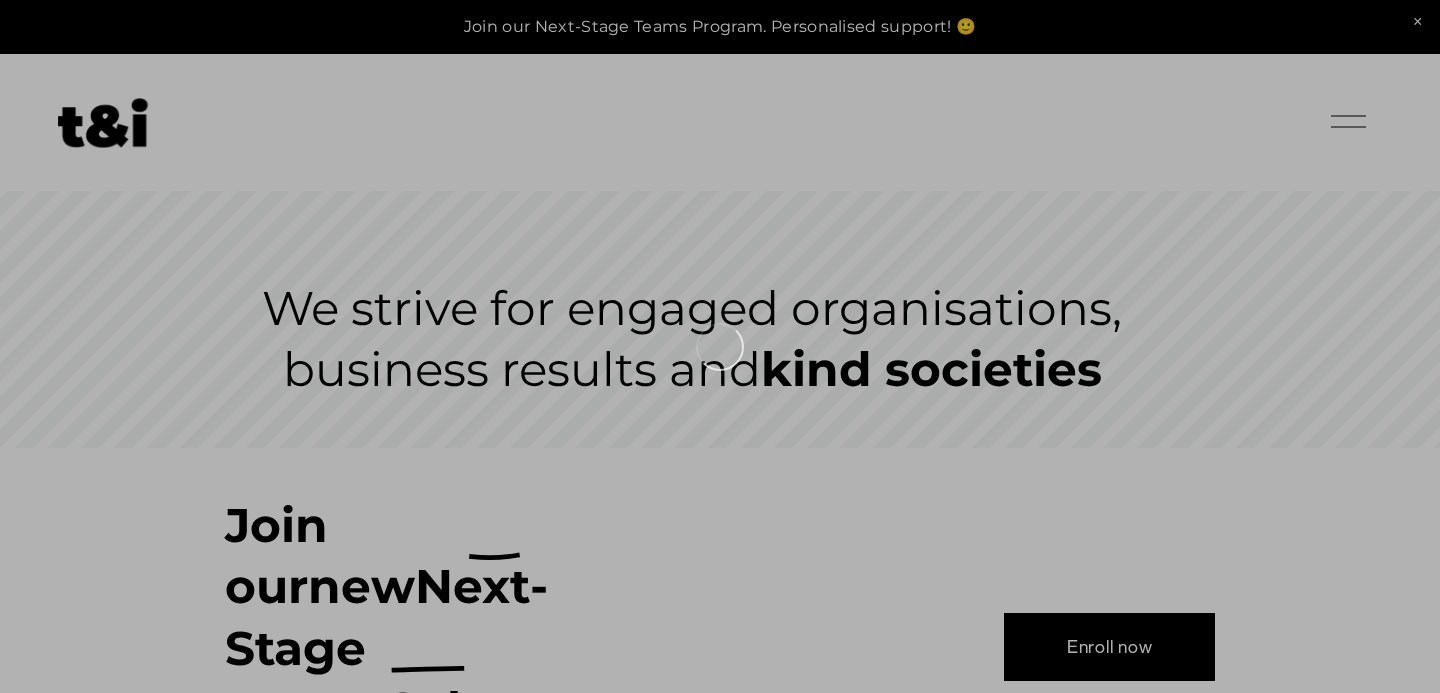 scroll, scrollTop: 0, scrollLeft: 0, axis: both 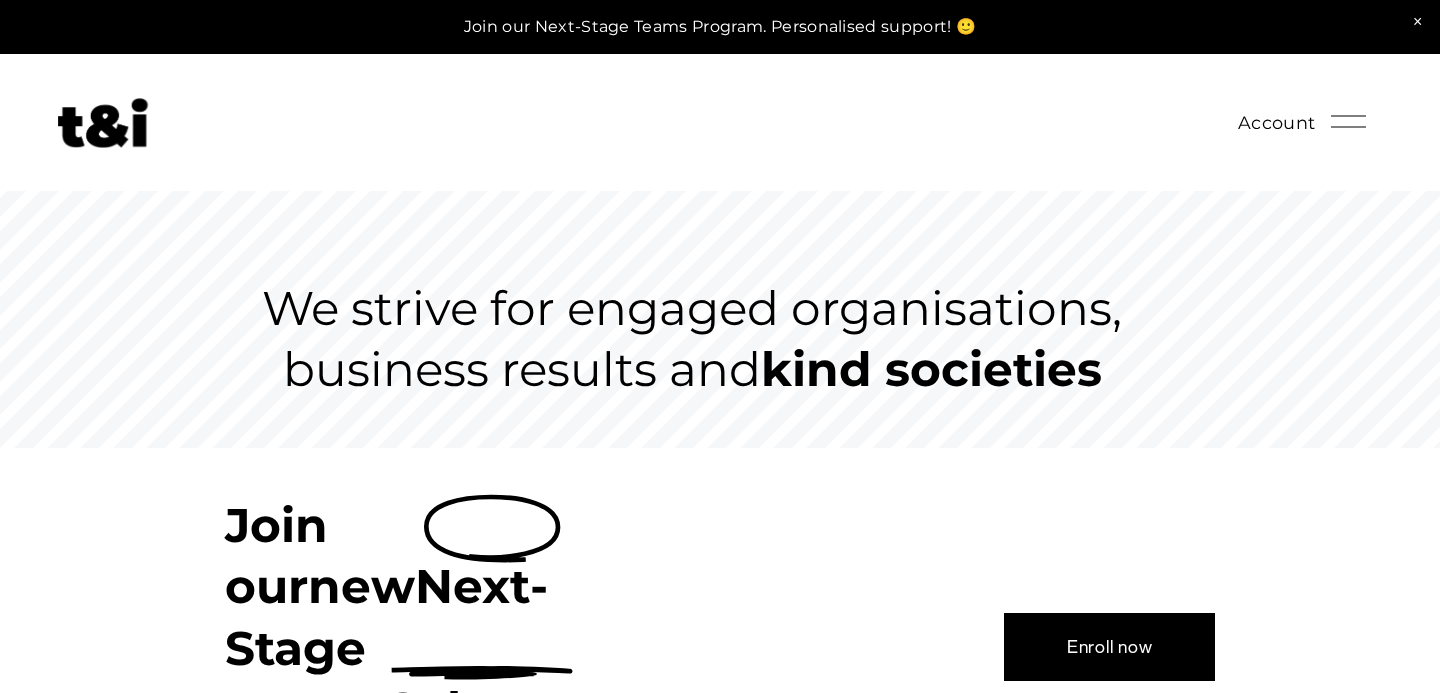 click on "Account" at bounding box center [1276, 123] 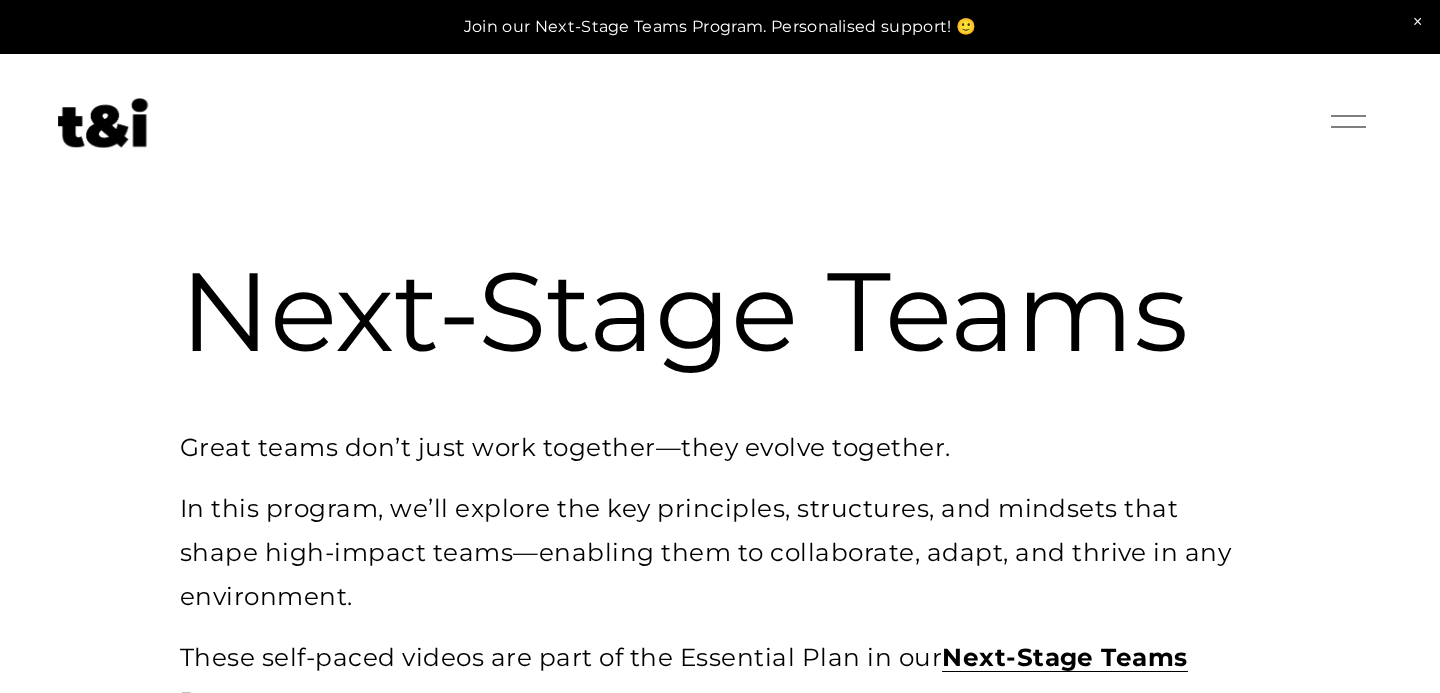 scroll, scrollTop: 0, scrollLeft: 0, axis: both 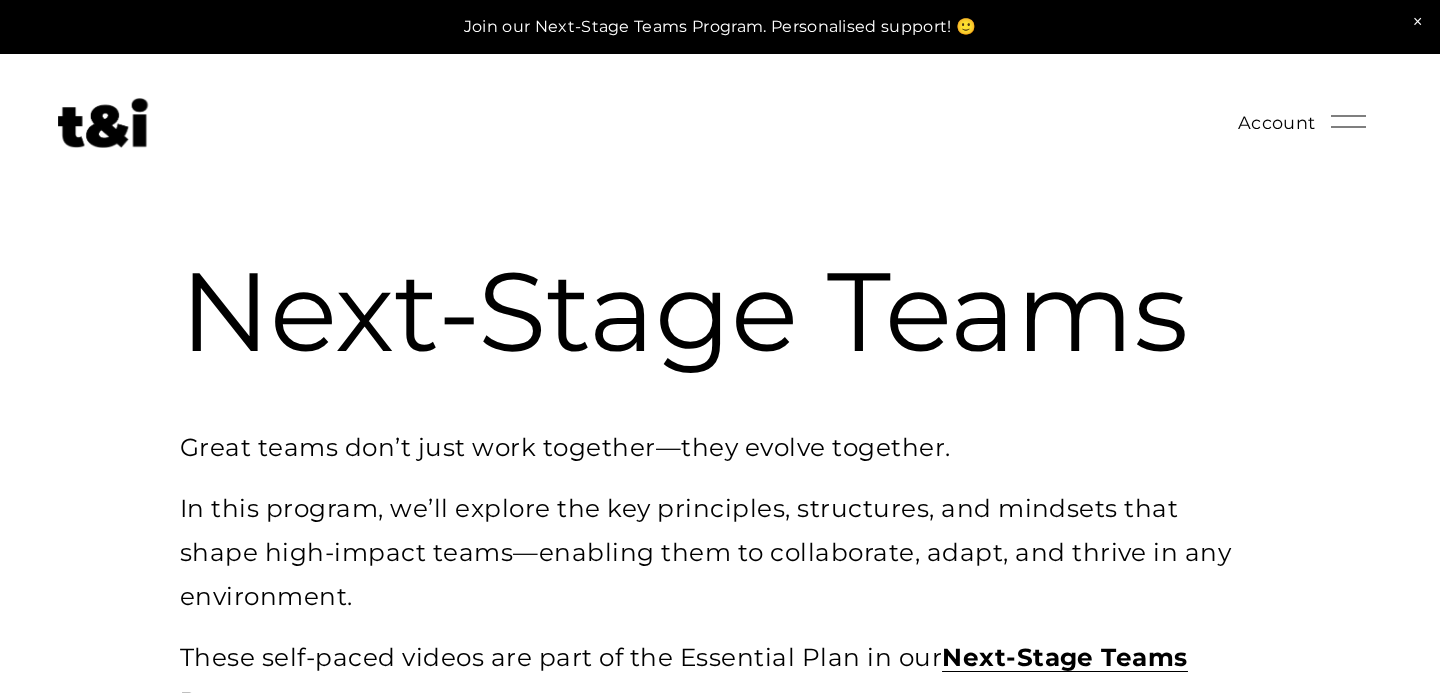 click on "Account" at bounding box center (1276, 123) 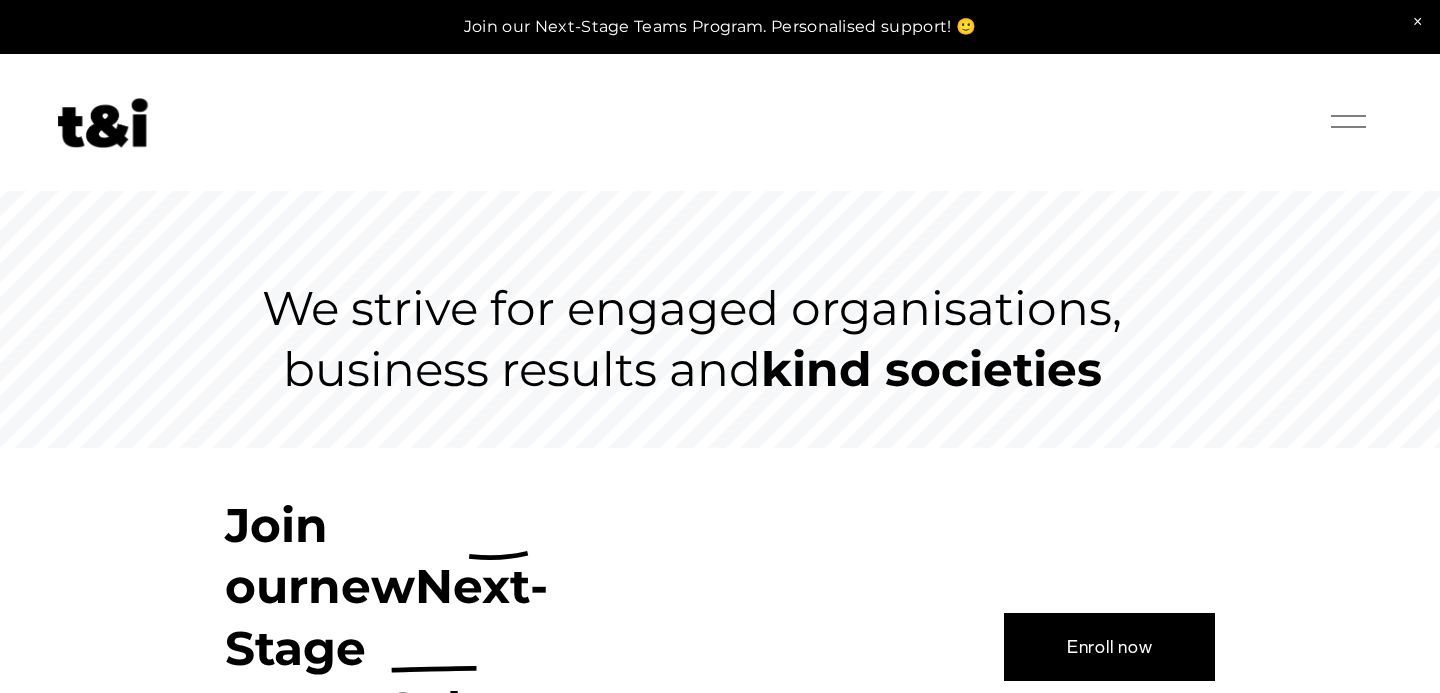 scroll, scrollTop: 0, scrollLeft: 0, axis: both 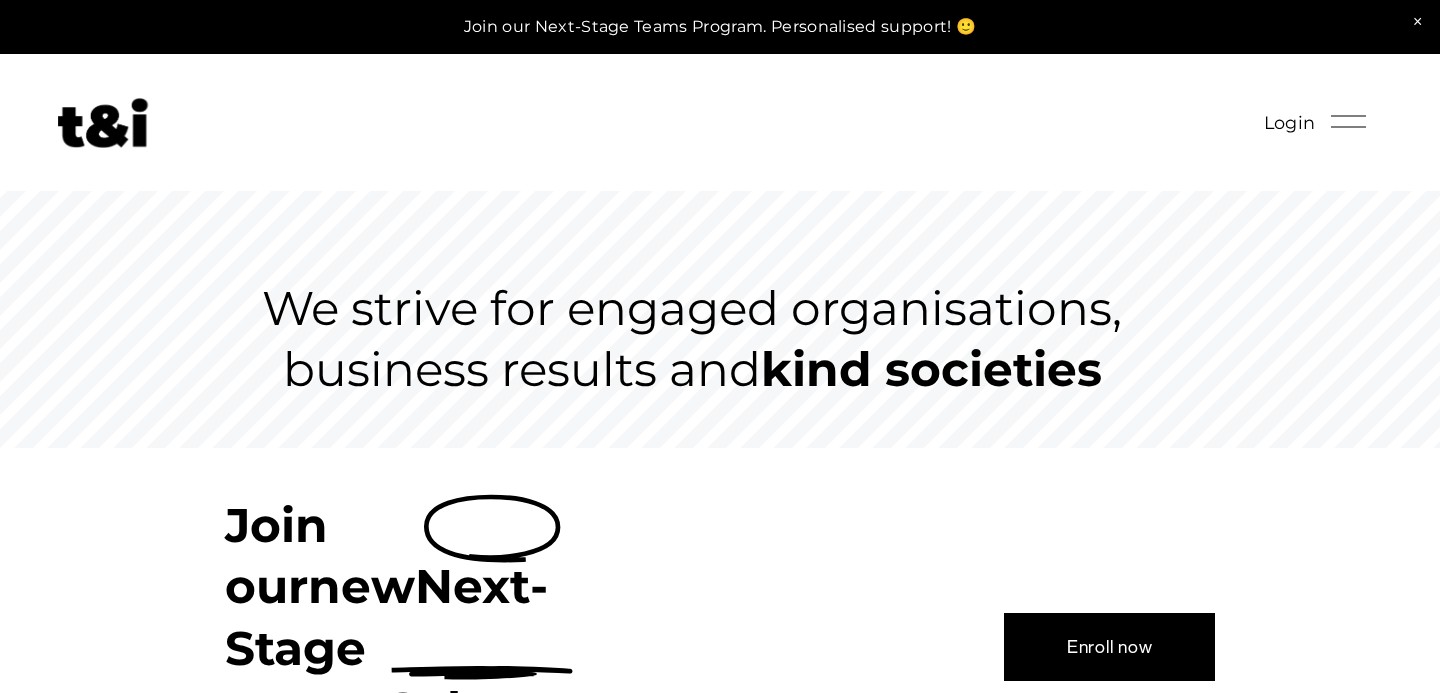 click on "Enroll now" at bounding box center (1110, 647) 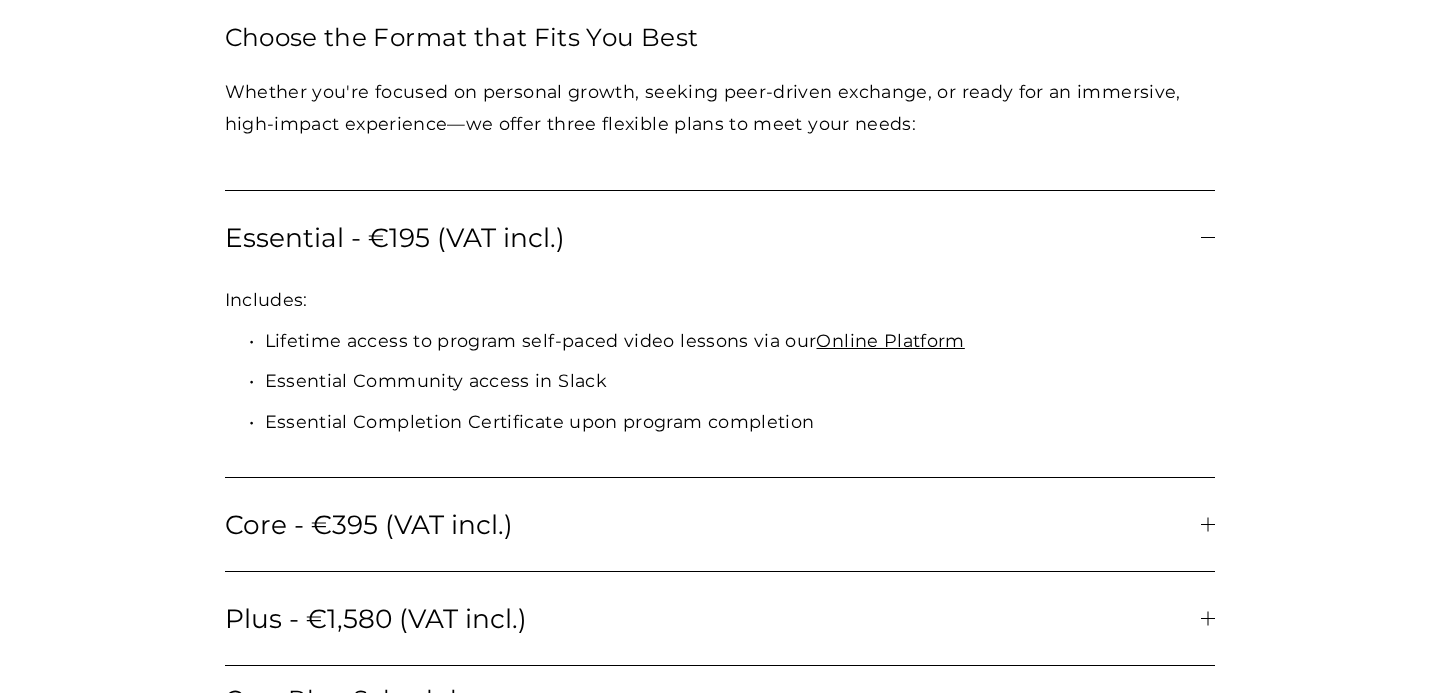 scroll, scrollTop: 1885, scrollLeft: 0, axis: vertical 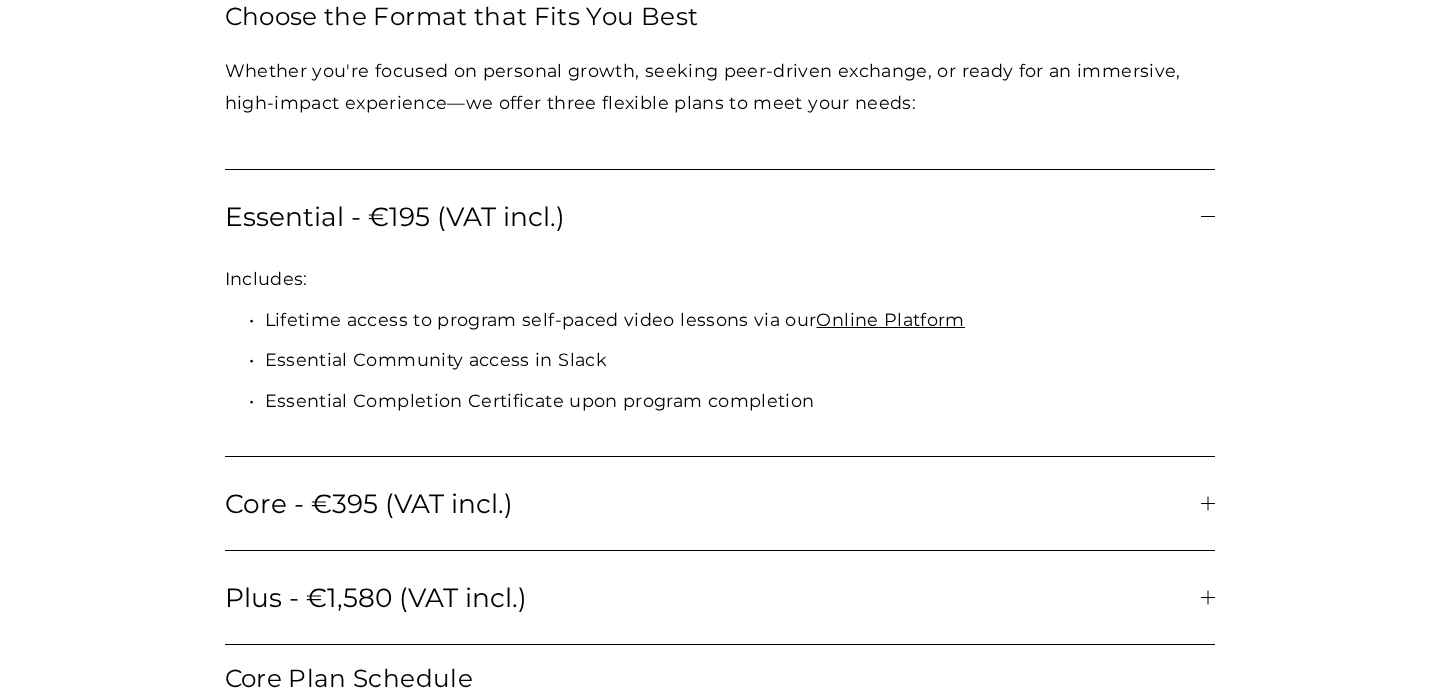 click on "Online Platform" at bounding box center (890, 319) 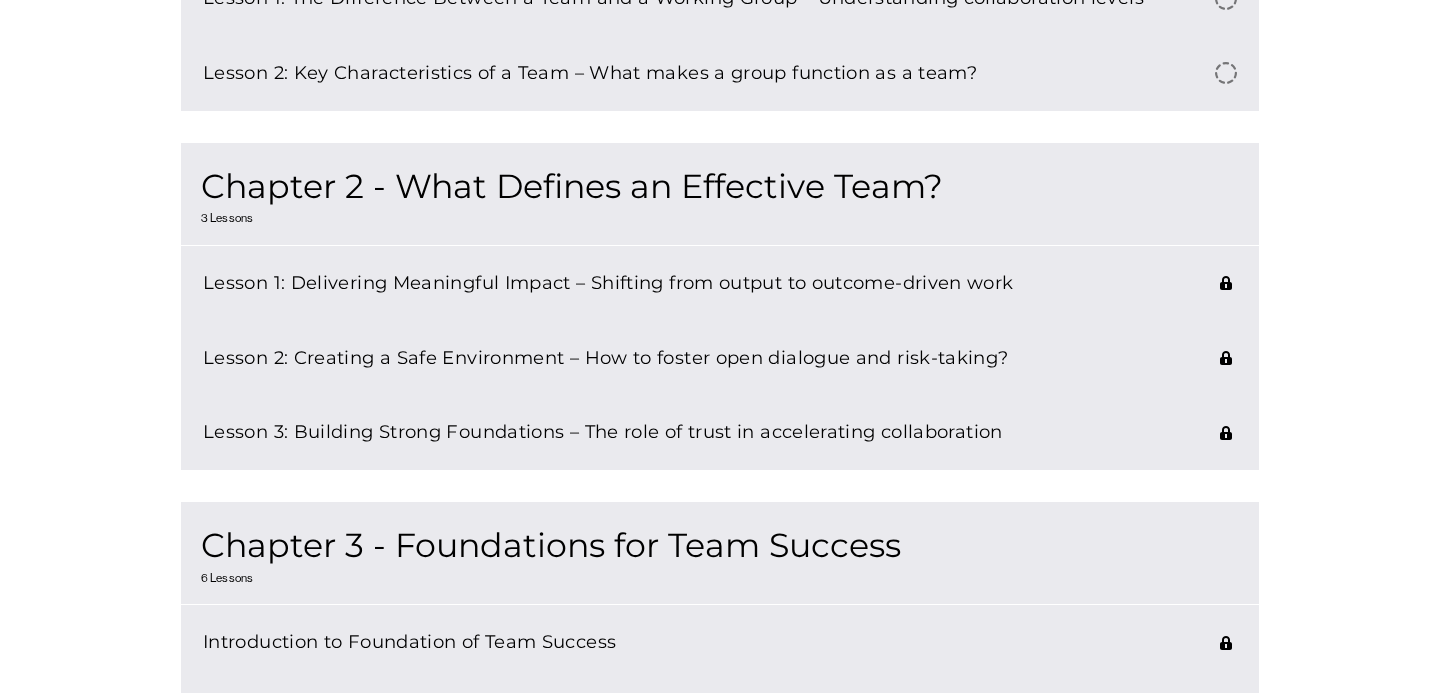 scroll, scrollTop: 1329, scrollLeft: 0, axis: vertical 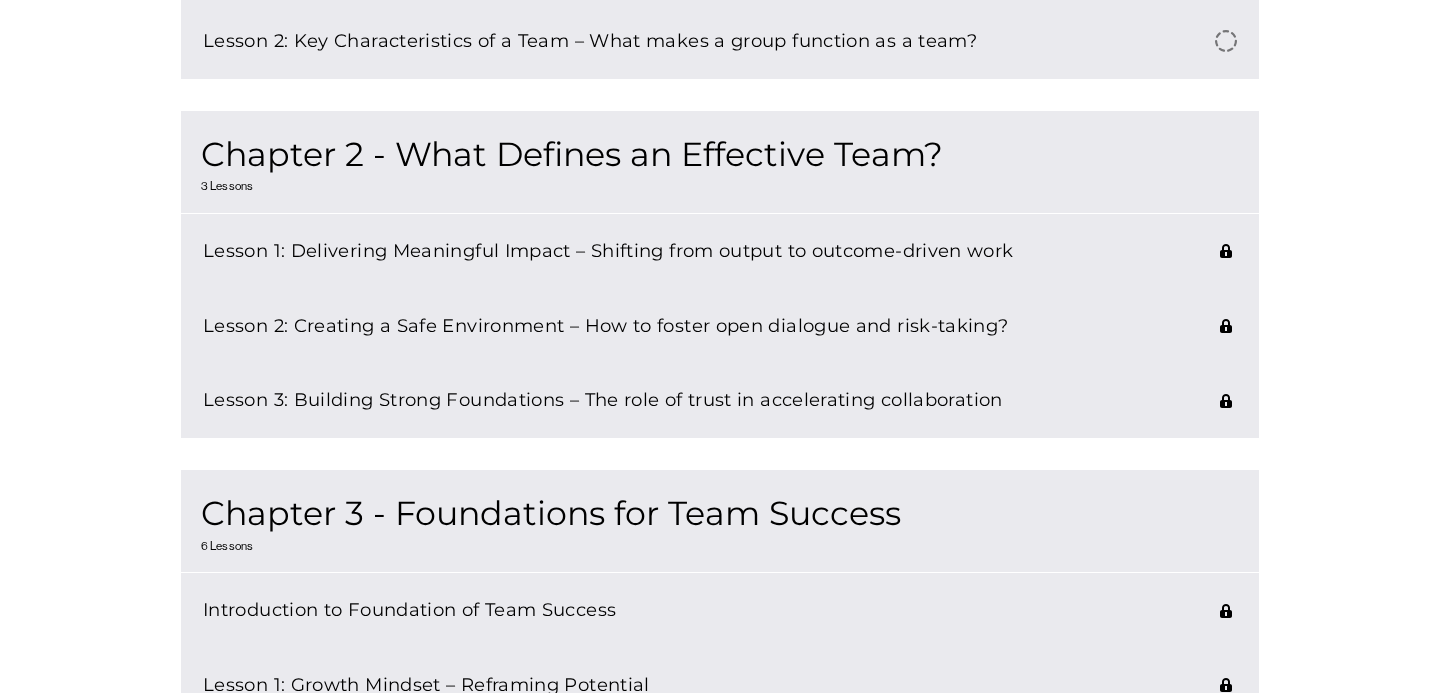 click on "Lesson 1: Delivering Meaningful Impact – Shifting from output to outcome-driven work" 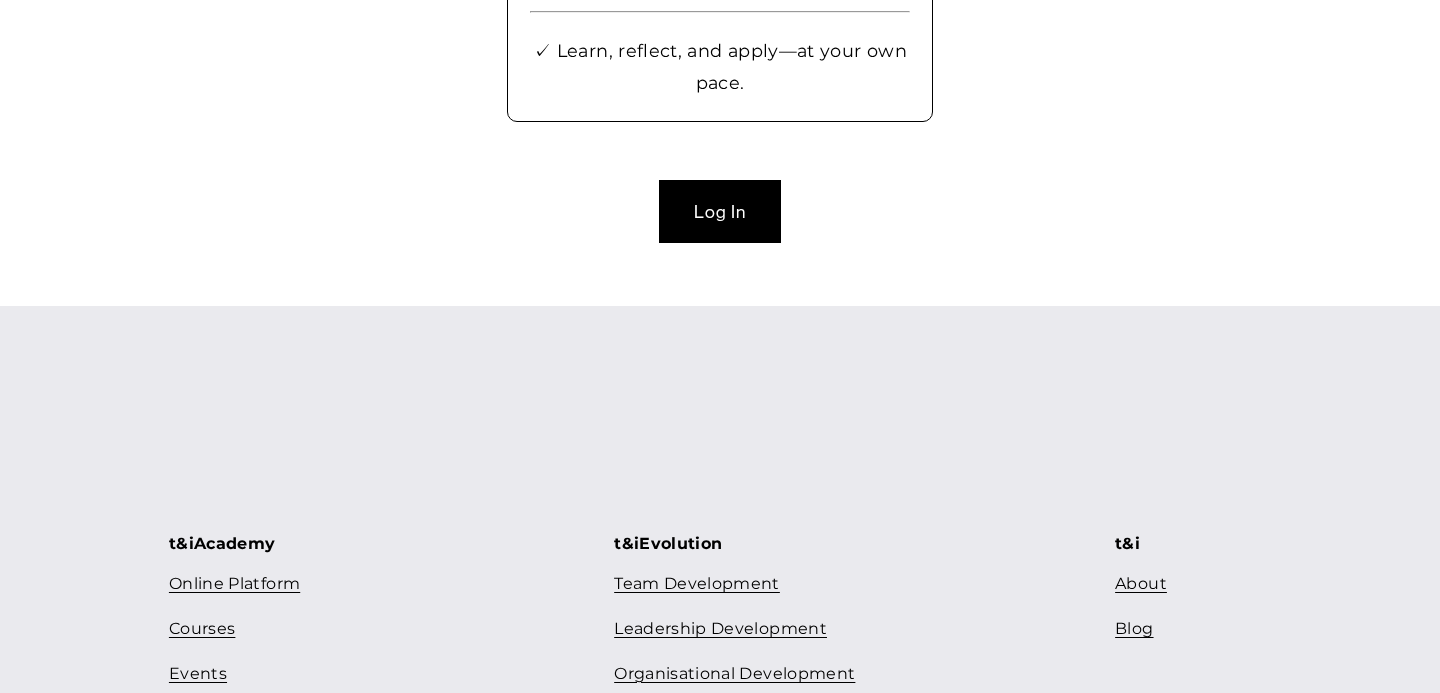 scroll, scrollTop: 792, scrollLeft: 0, axis: vertical 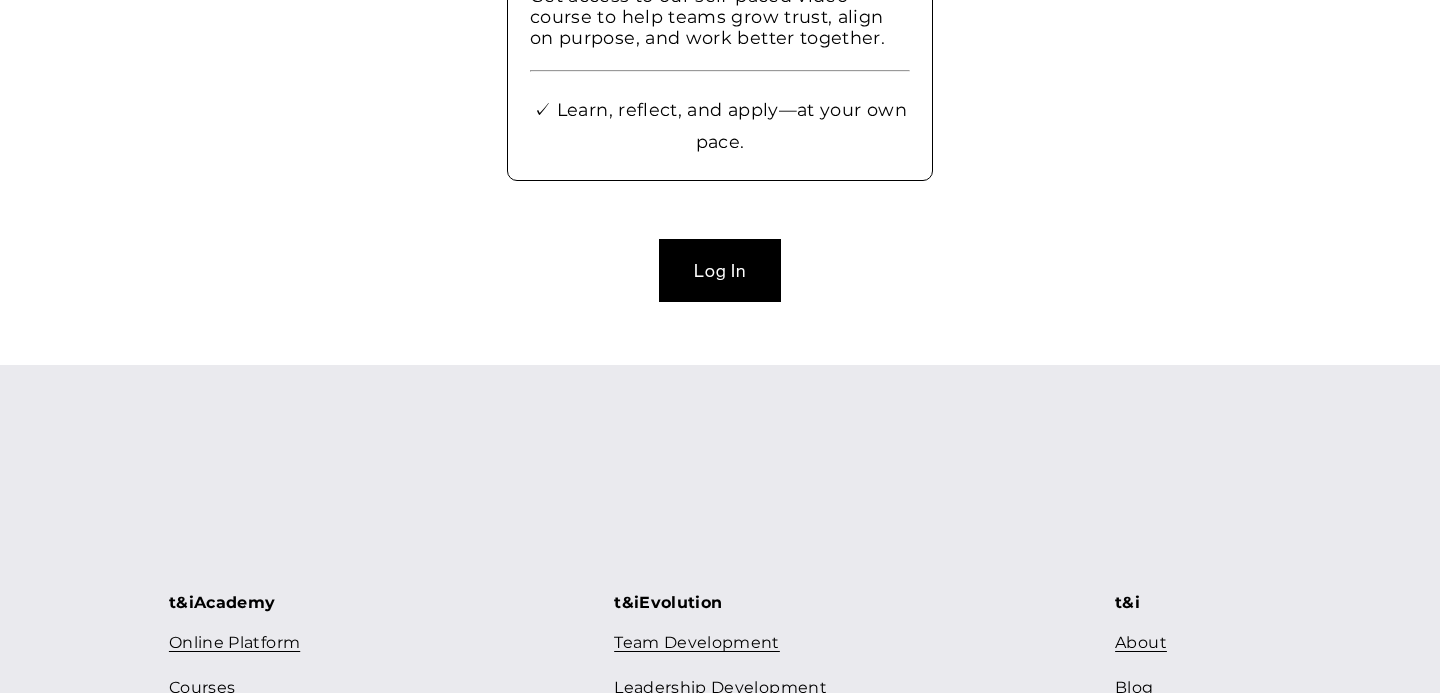 click on "Log In" at bounding box center [720, 270] 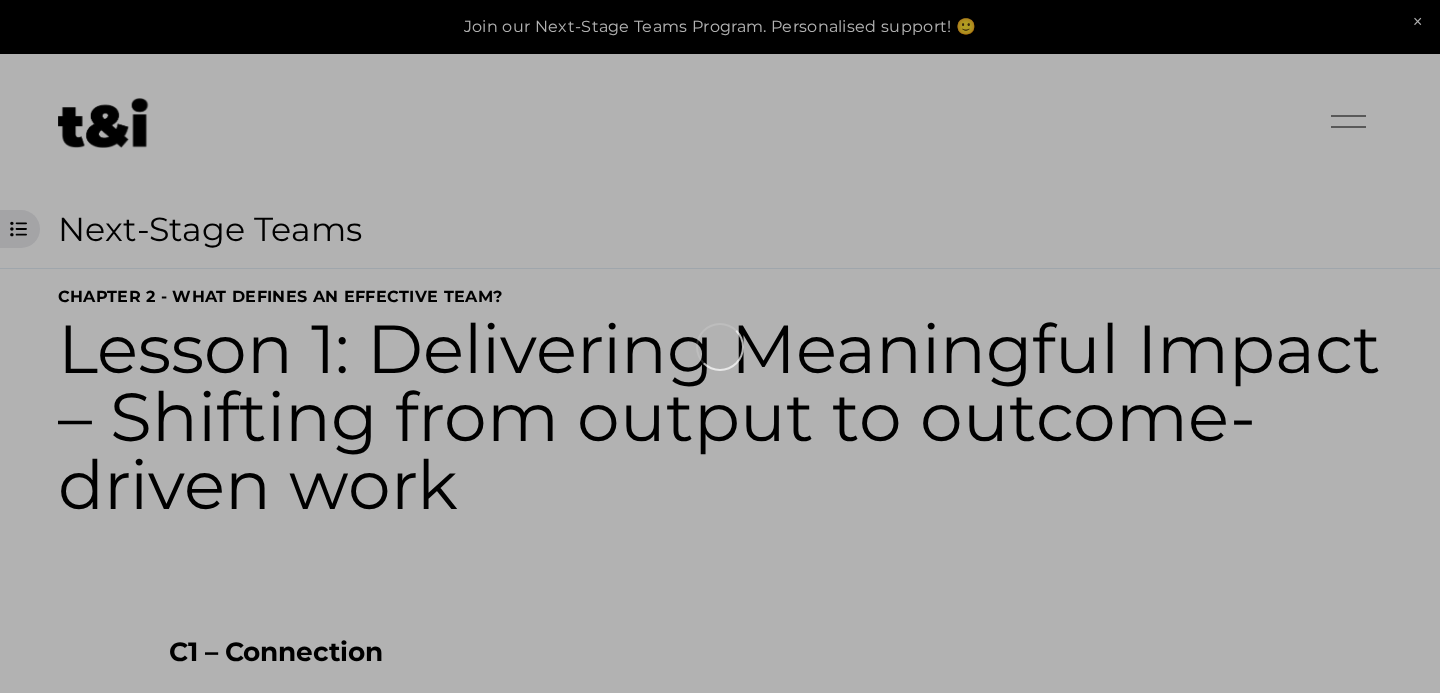 scroll, scrollTop: 0, scrollLeft: 0, axis: both 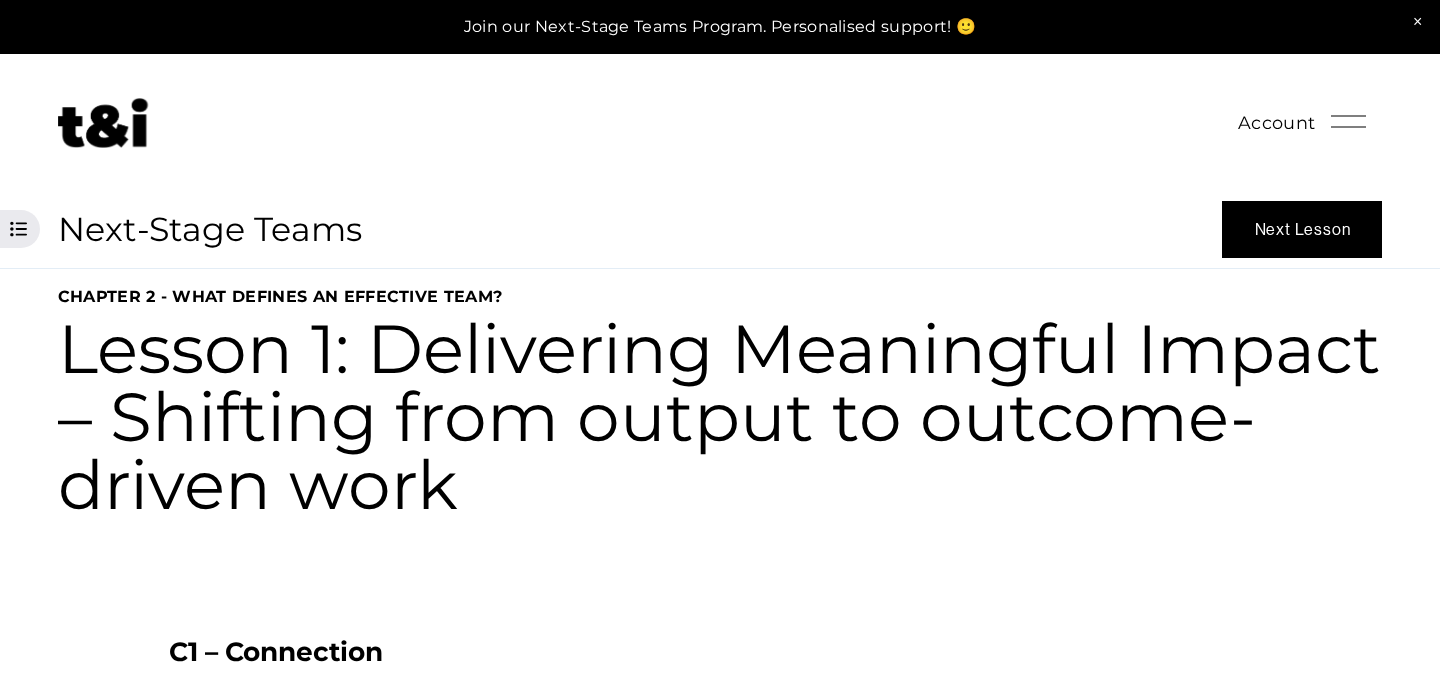 click on "Account" 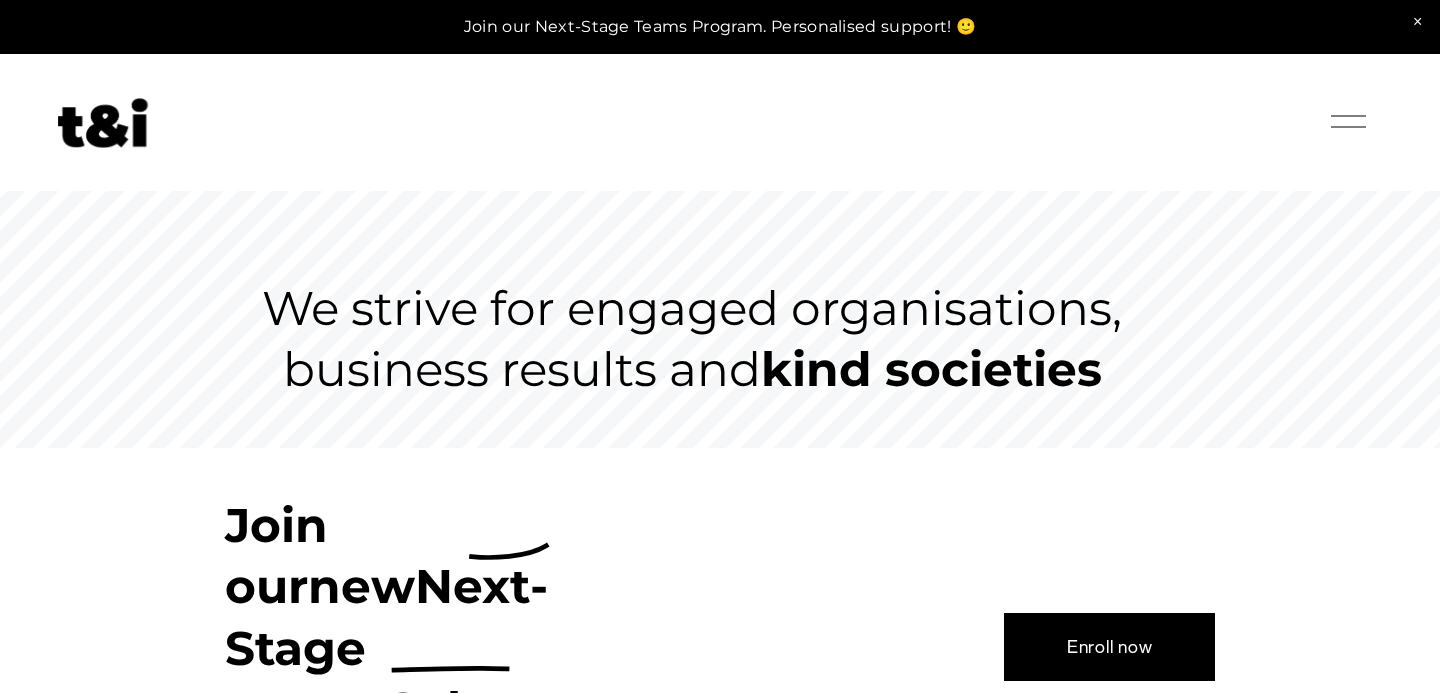 scroll, scrollTop: 0, scrollLeft: 0, axis: both 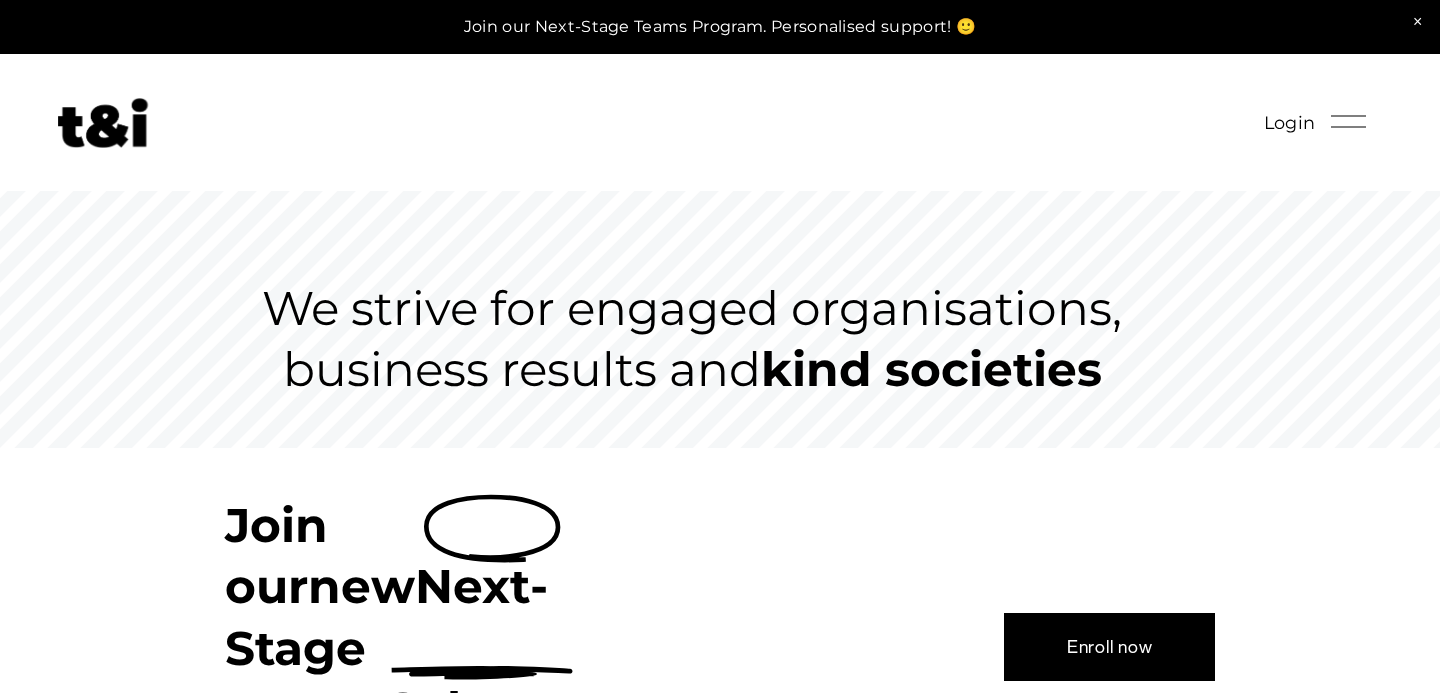 click on "Enroll now" at bounding box center (1110, 647) 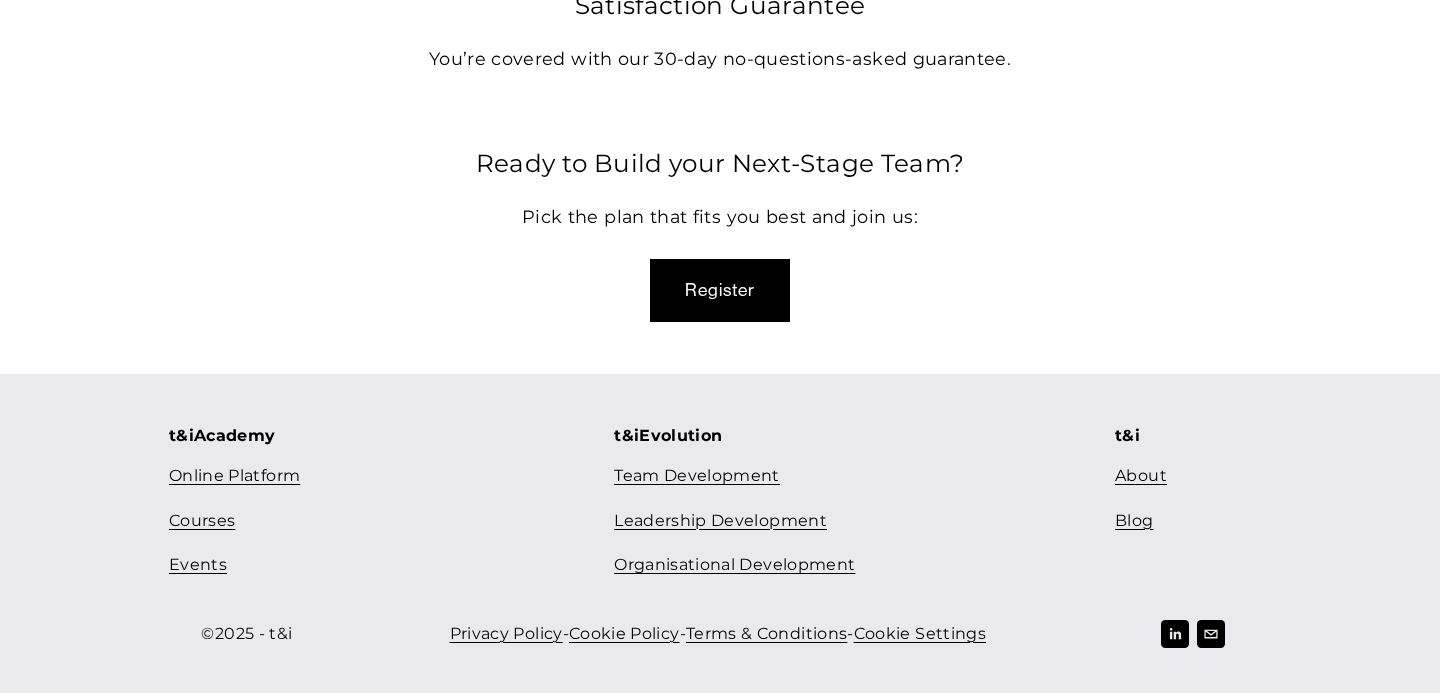 scroll, scrollTop: 6022, scrollLeft: 0, axis: vertical 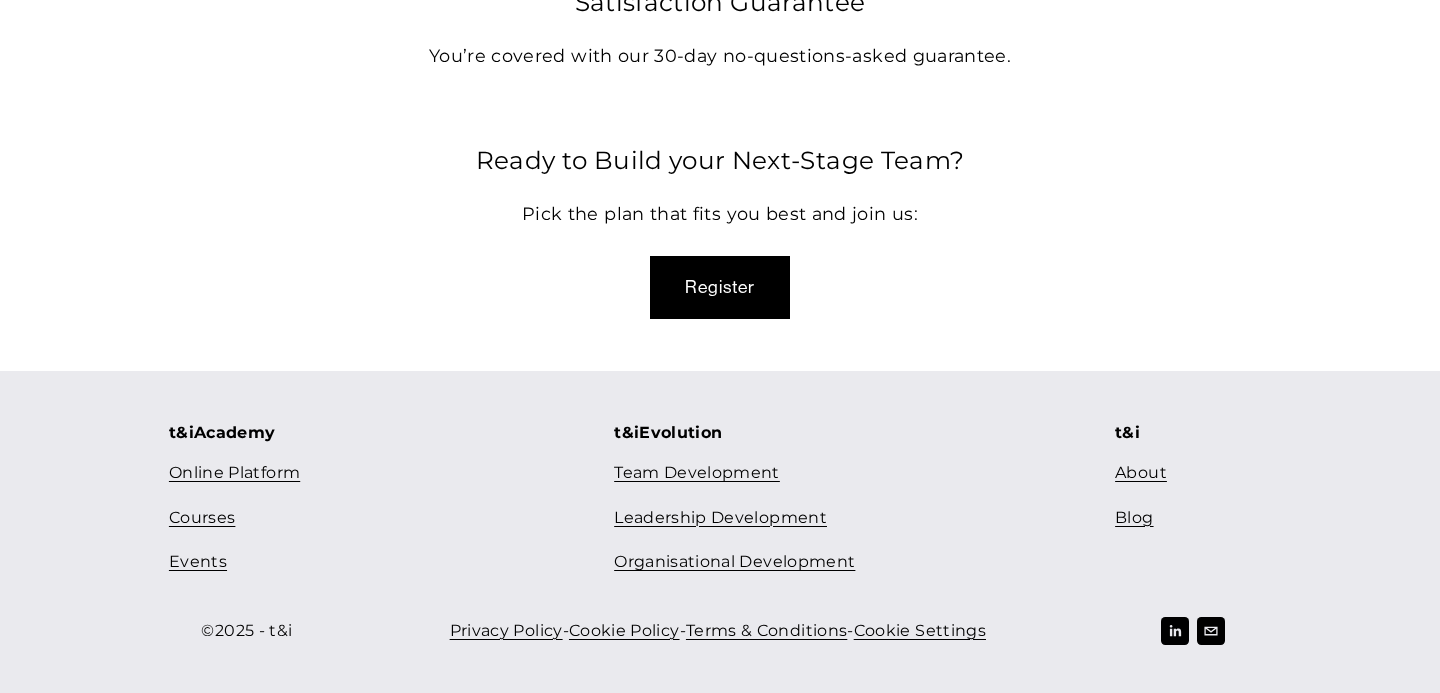 click on "Register" at bounding box center [720, 287] 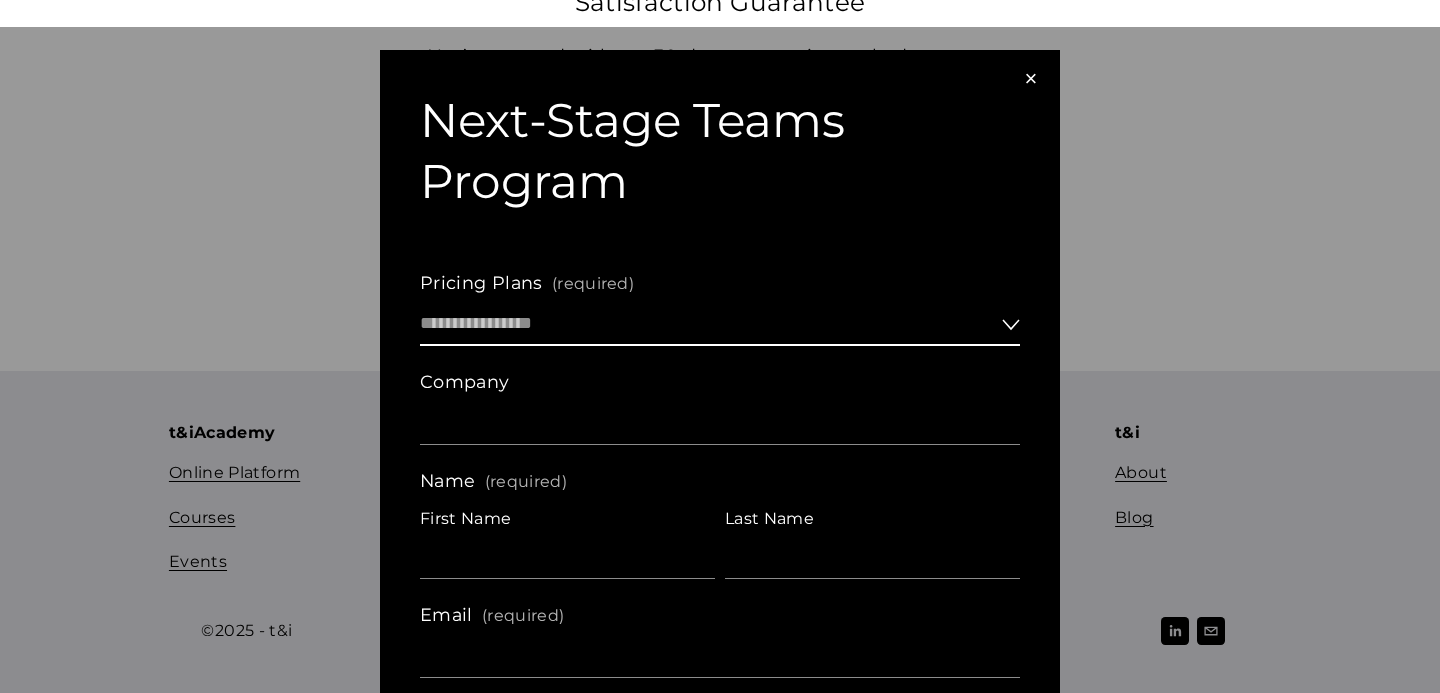click on "**********" at bounding box center [720, 324] 